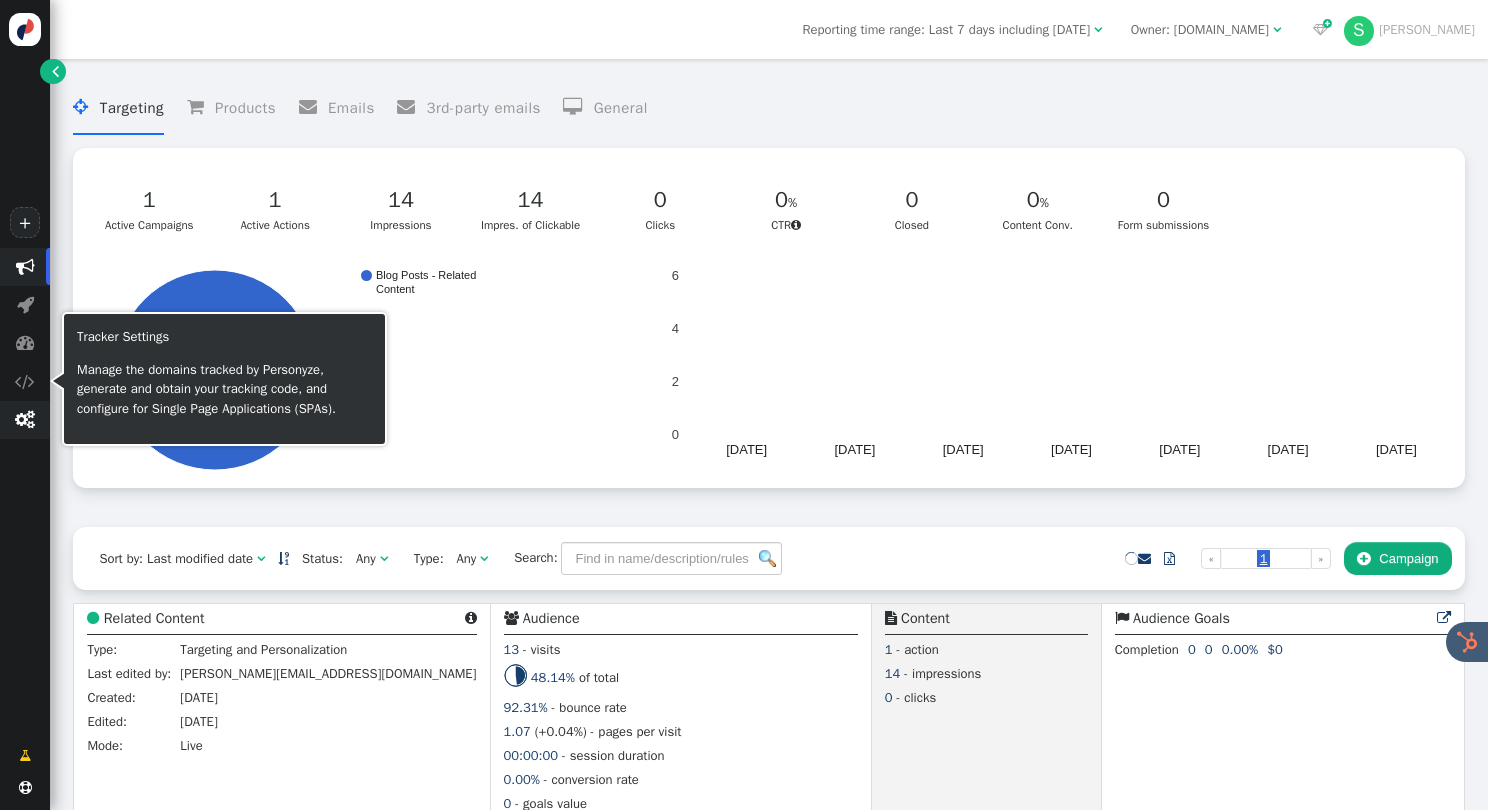 scroll, scrollTop: 0, scrollLeft: 0, axis: both 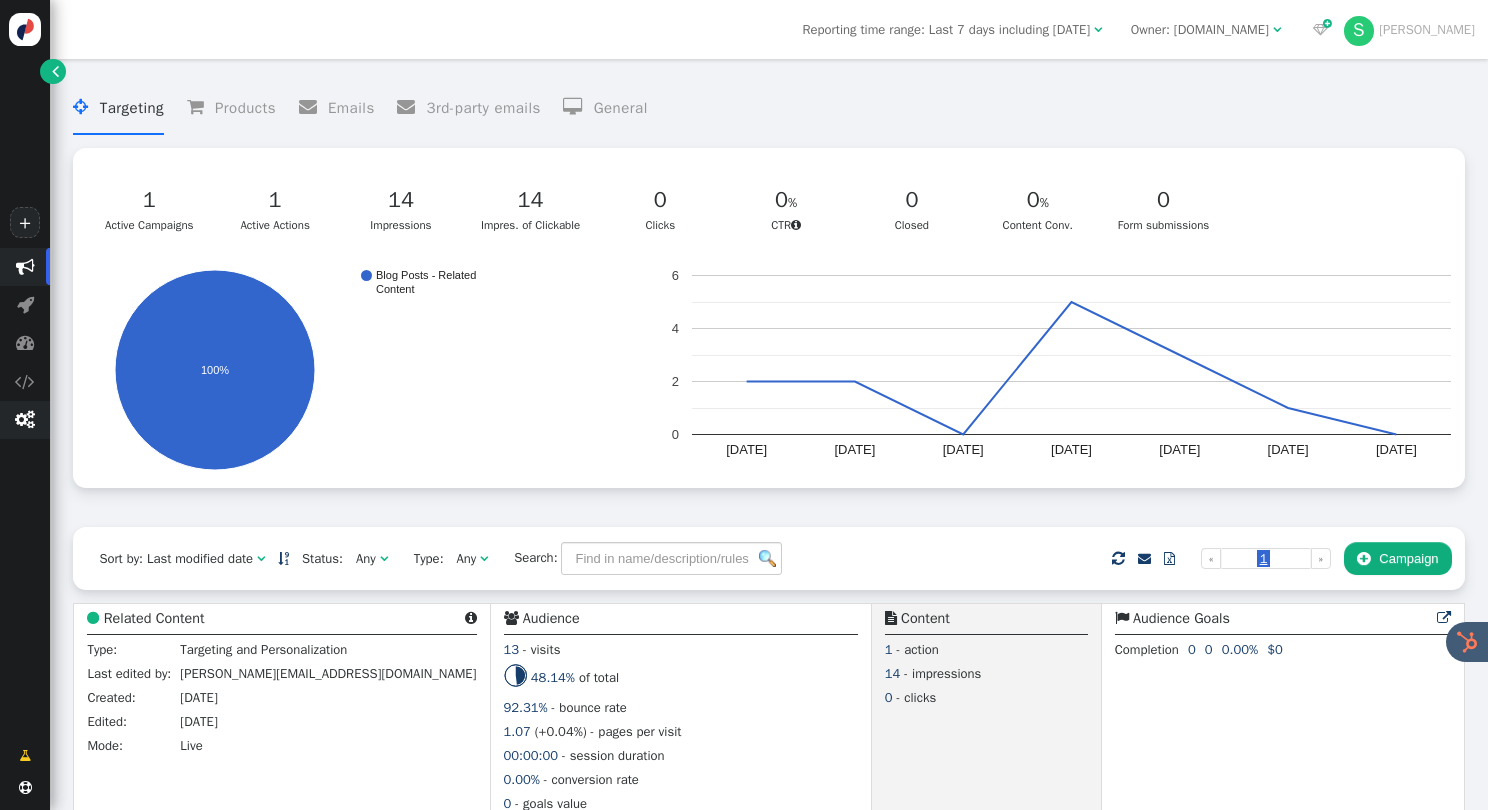 click on "" at bounding box center [25, 420] 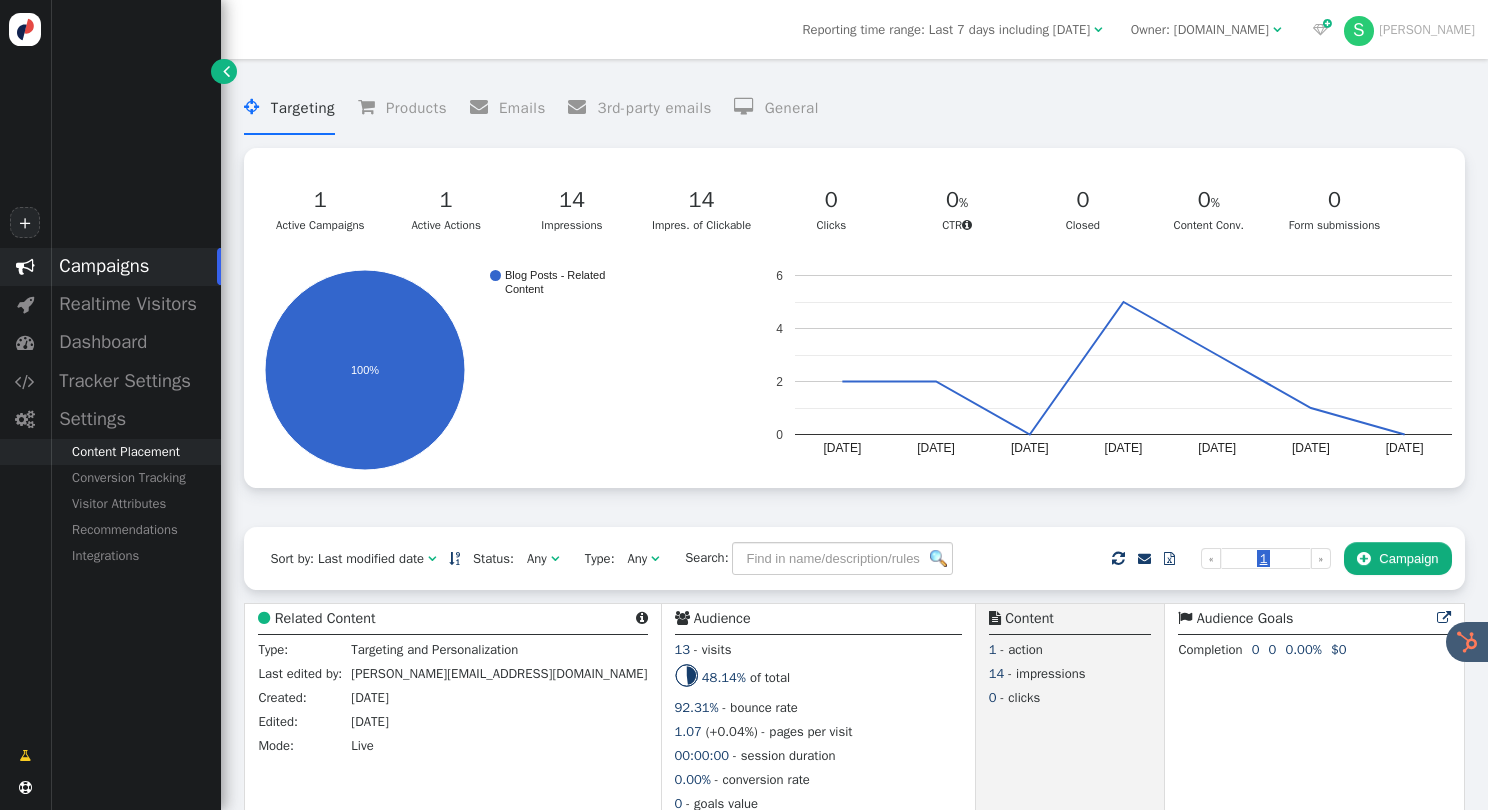 click on "Content Placement" at bounding box center (135, 452) 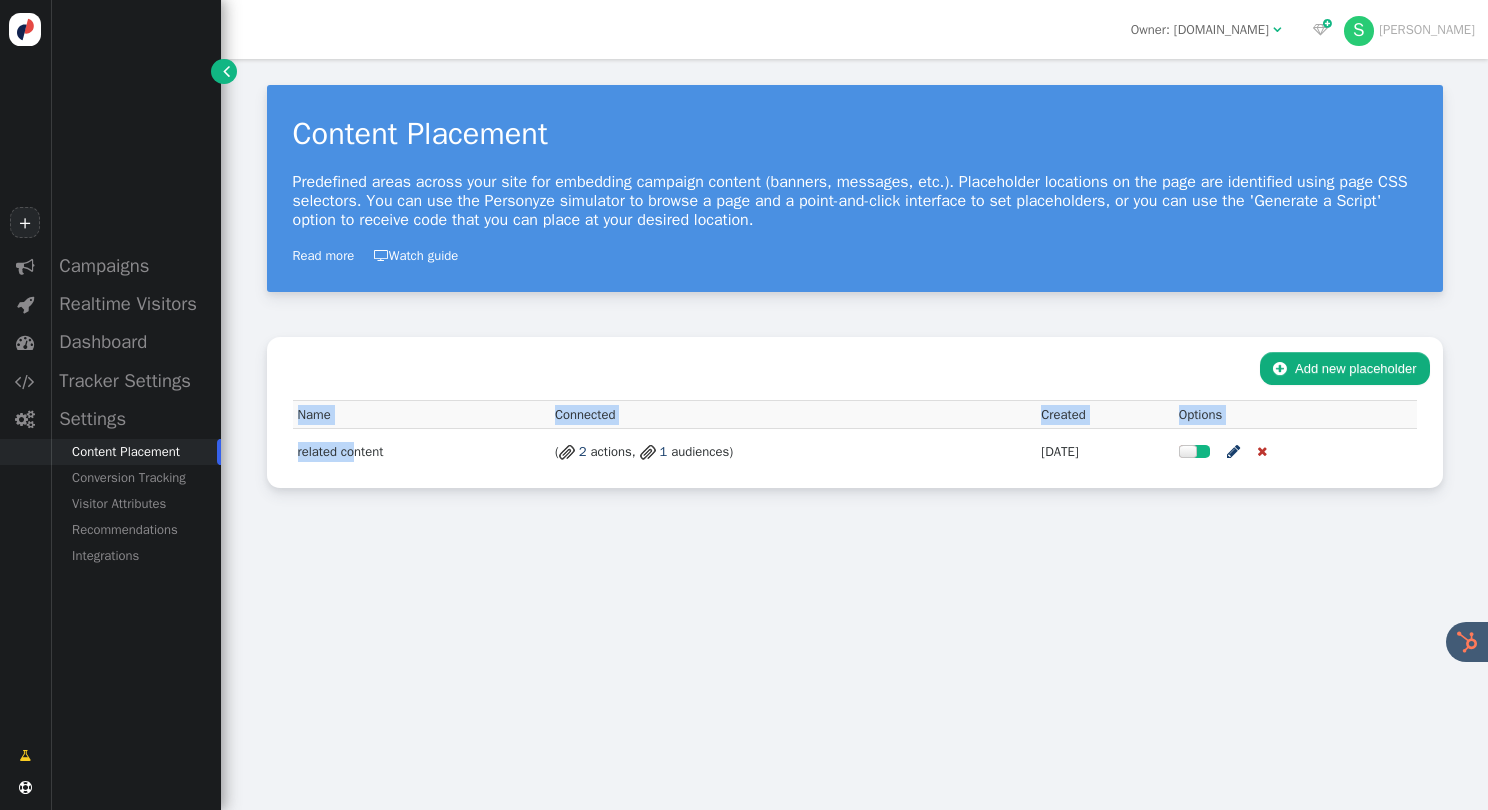 drag, startPoint x: 360, startPoint y: 458, endPoint x: 347, endPoint y: 473, distance: 19.849434 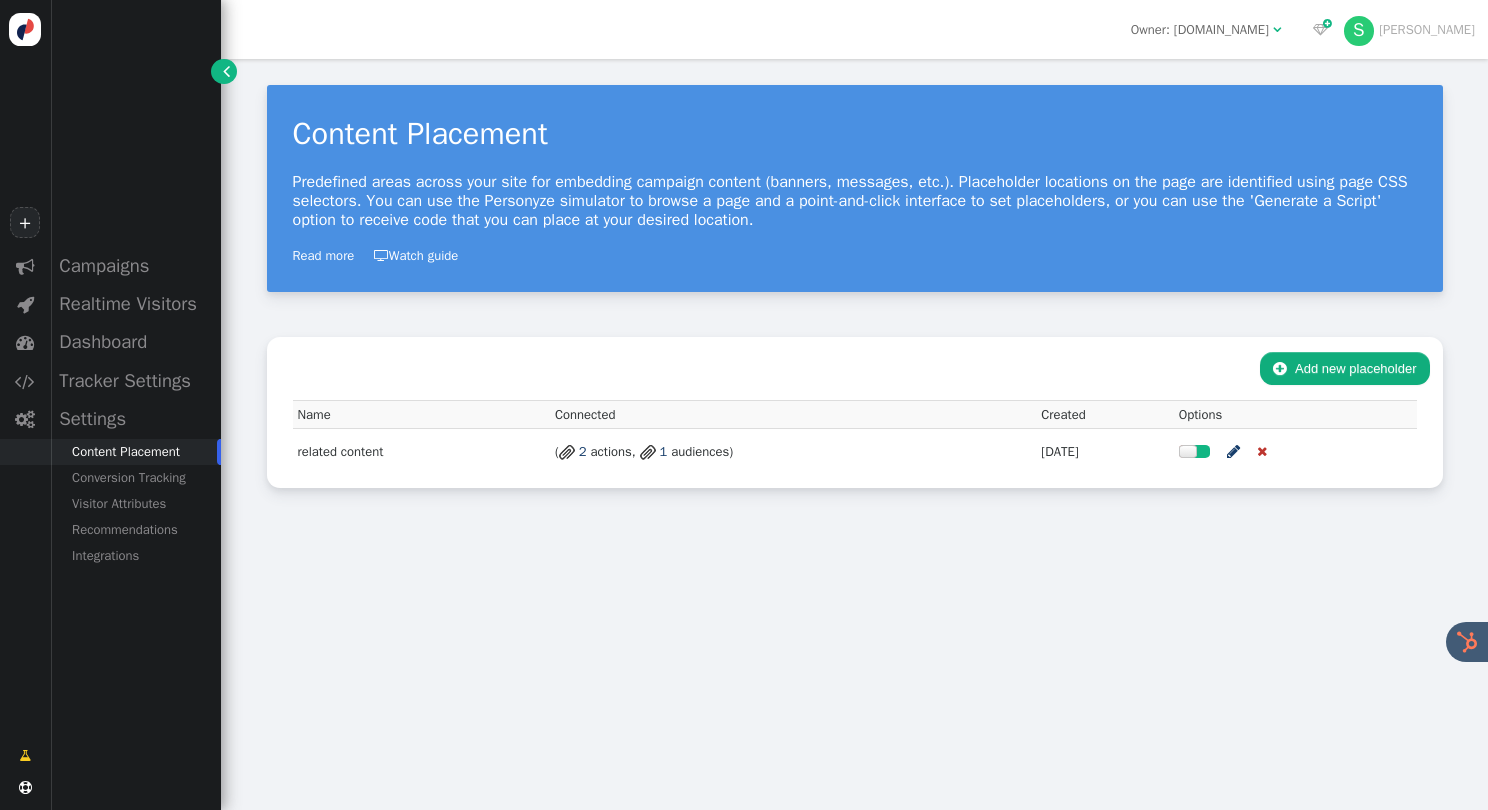 click on "related content" at bounding box center [341, 451] 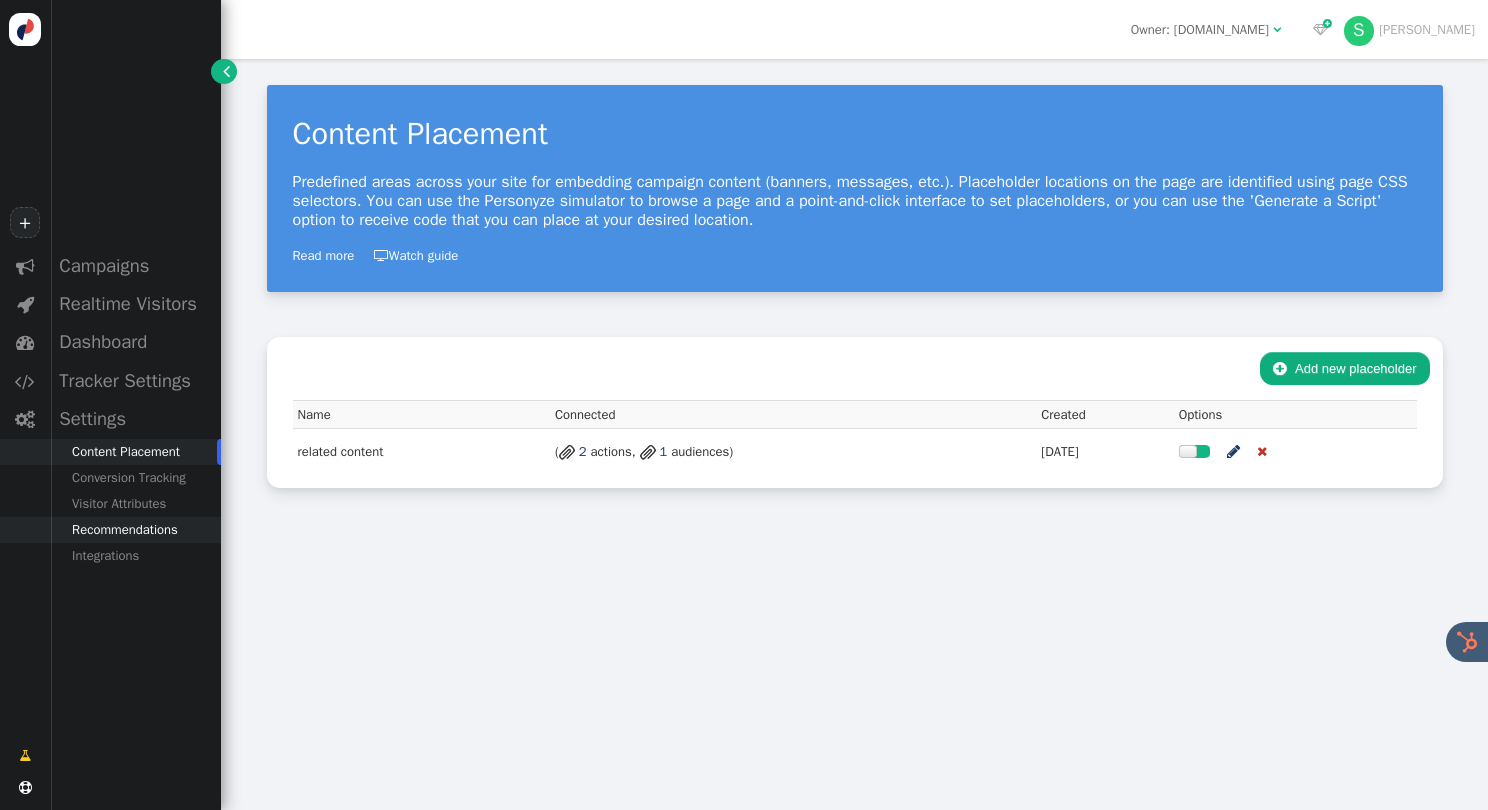 click on "Recommendations" at bounding box center [135, 530] 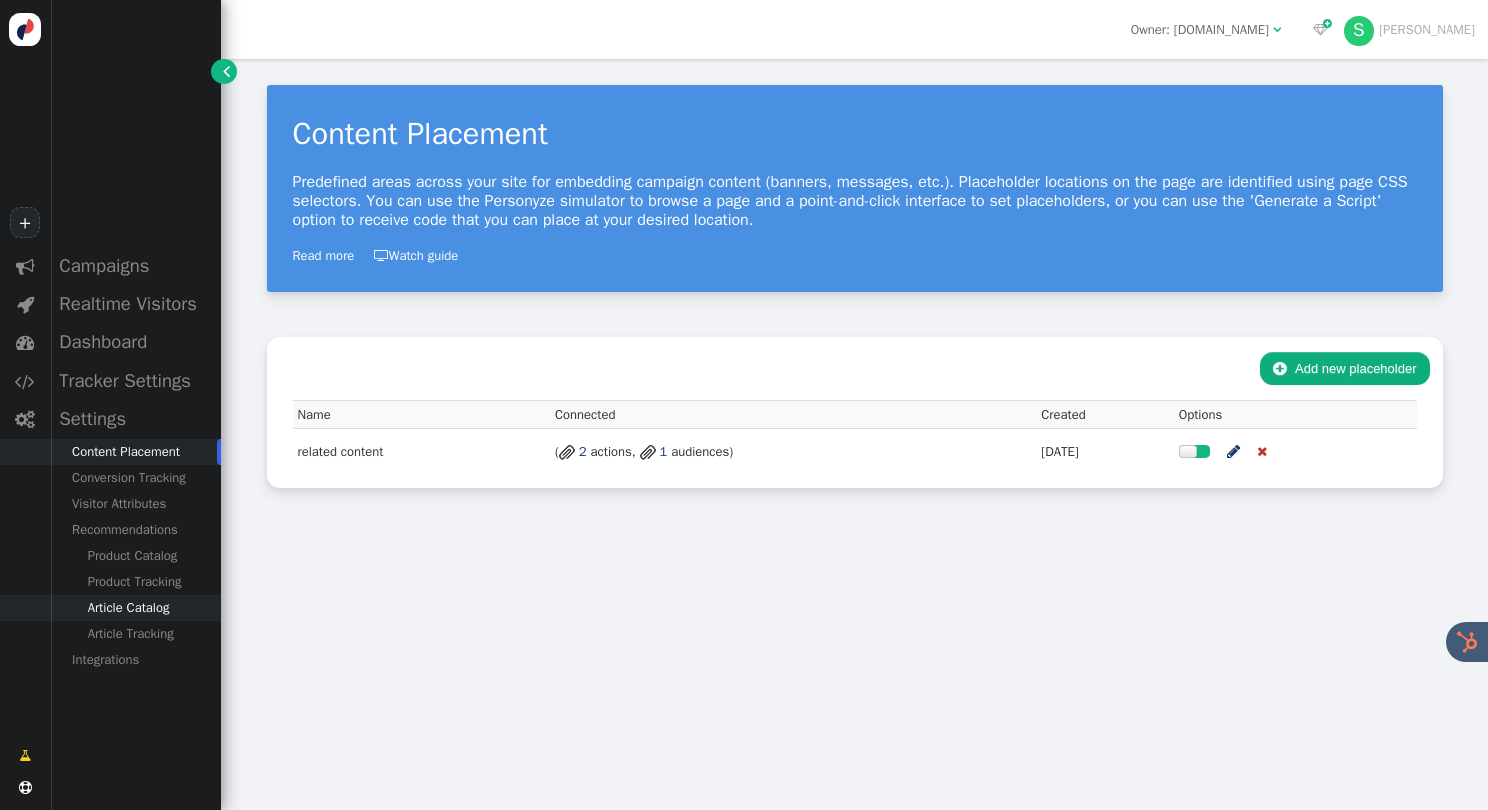 click on "Article Catalog" at bounding box center (135, 608) 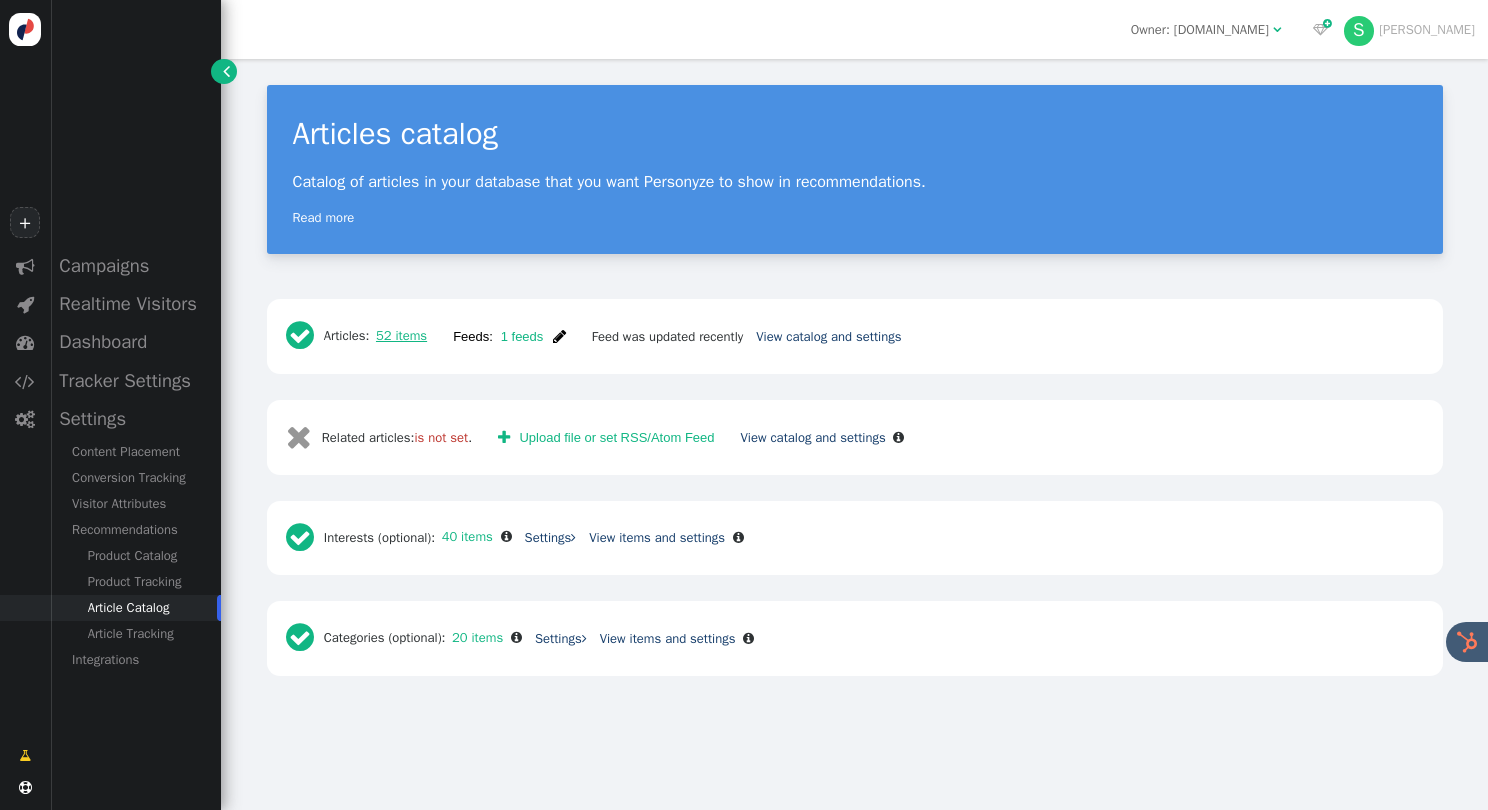 click on "52 items" at bounding box center [398, 335] 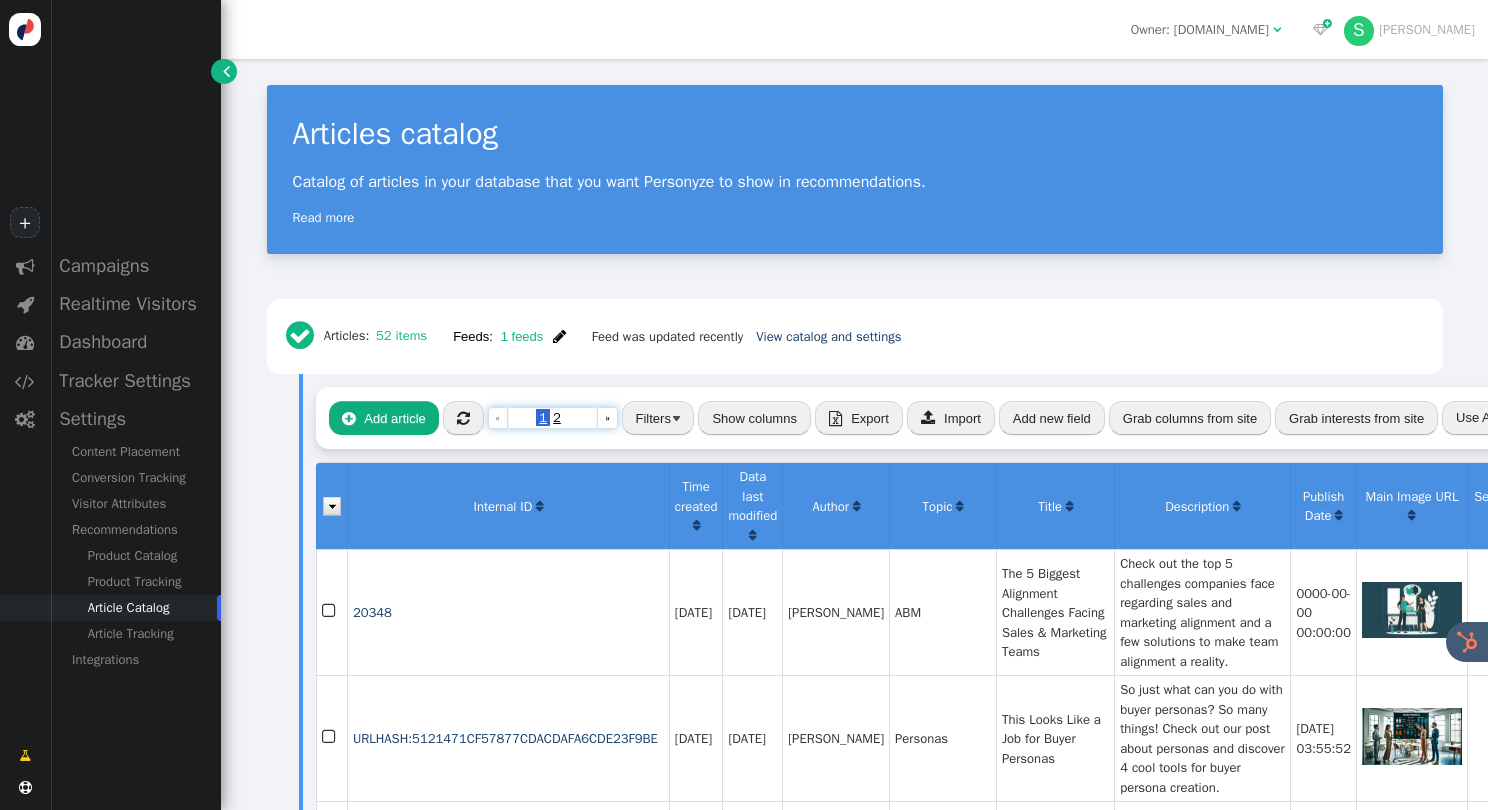 click on "2" at bounding box center (557, 417) 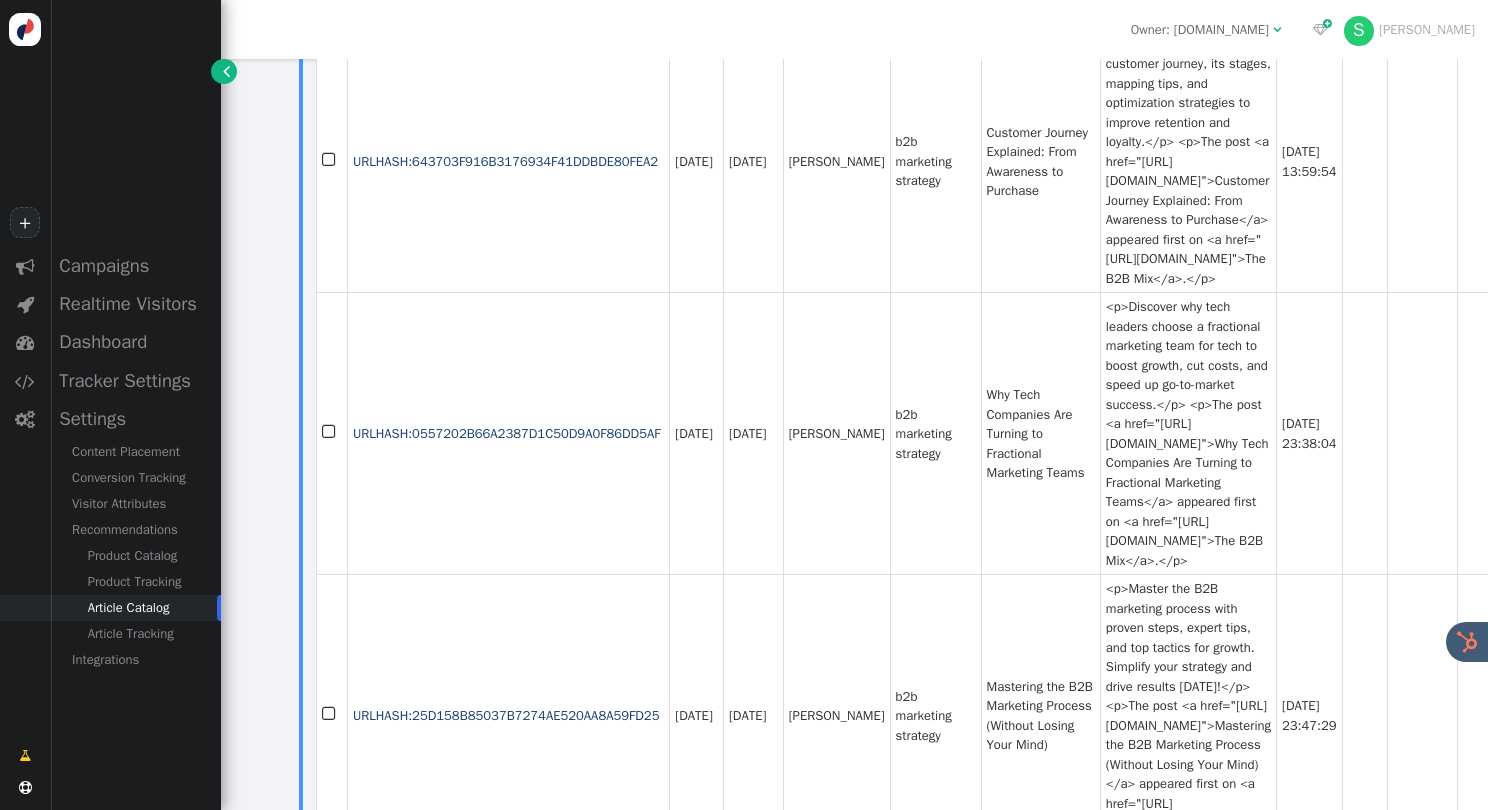 scroll, scrollTop: 1404, scrollLeft: 0, axis: vertical 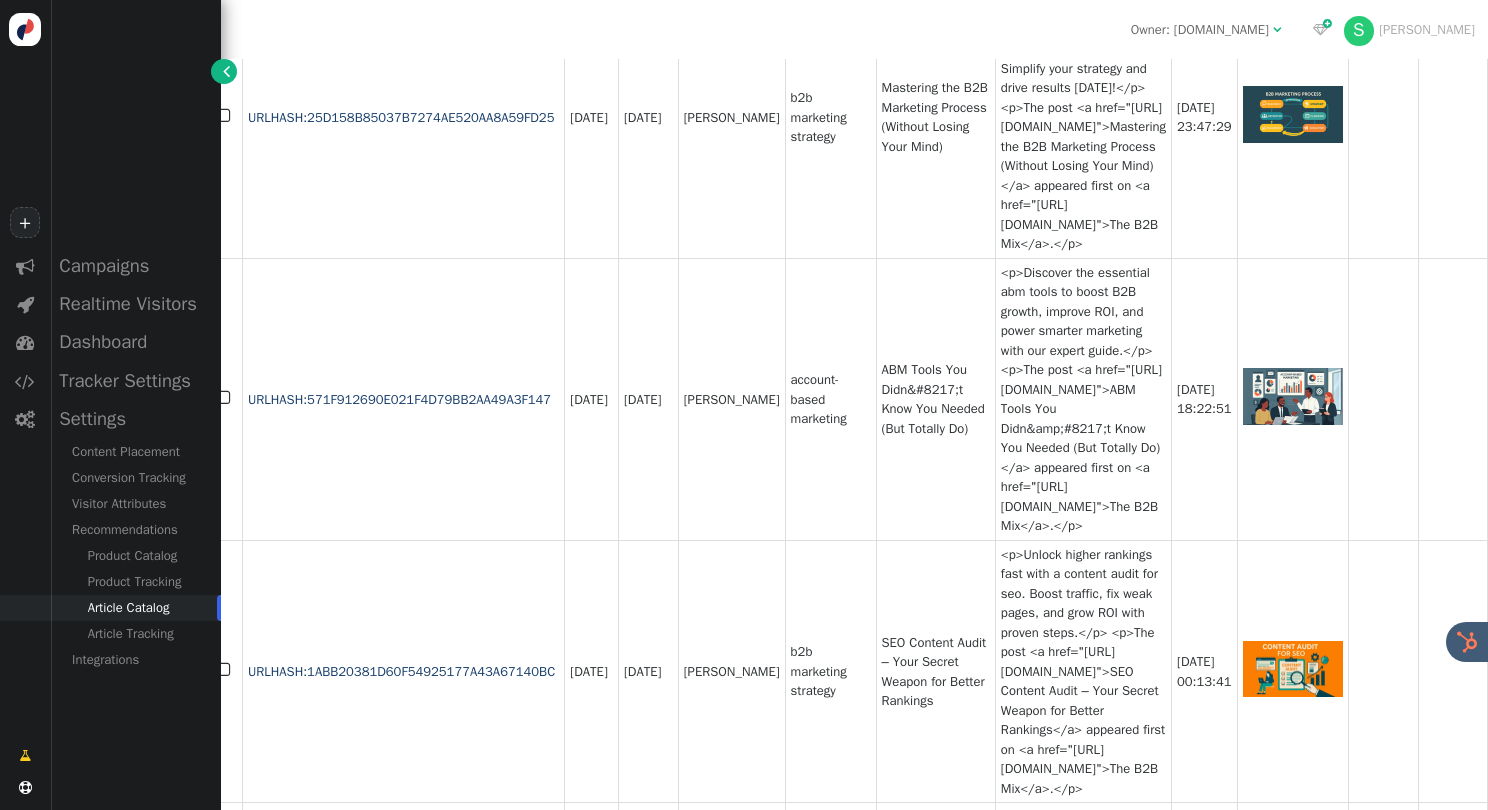 click on "URLHASH:3F8FE2B4847E8E5A1FDA5F9FC573E91A" at bounding box center (397, 933) 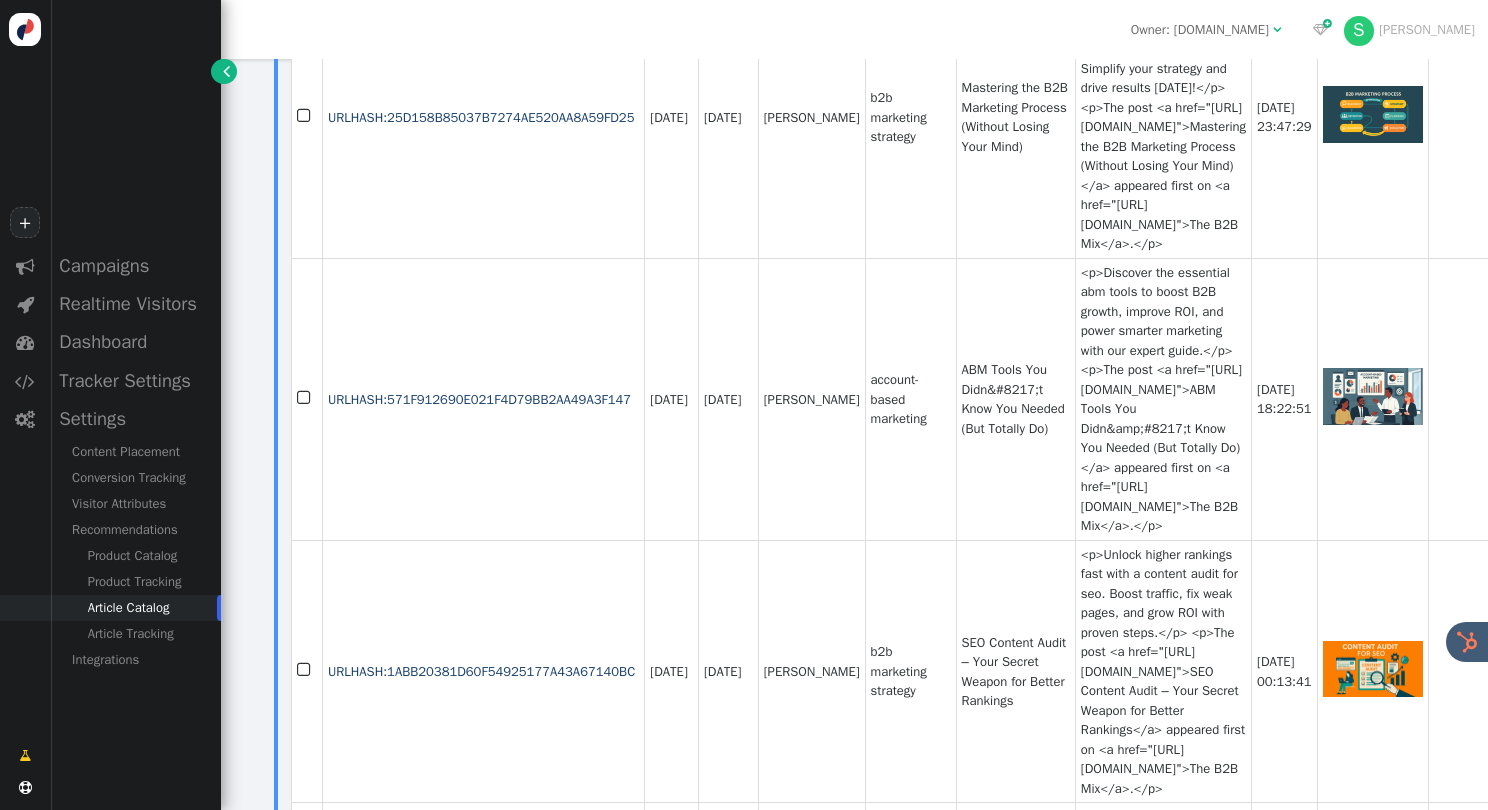 scroll, scrollTop: 1925, scrollLeft: 0, axis: vertical 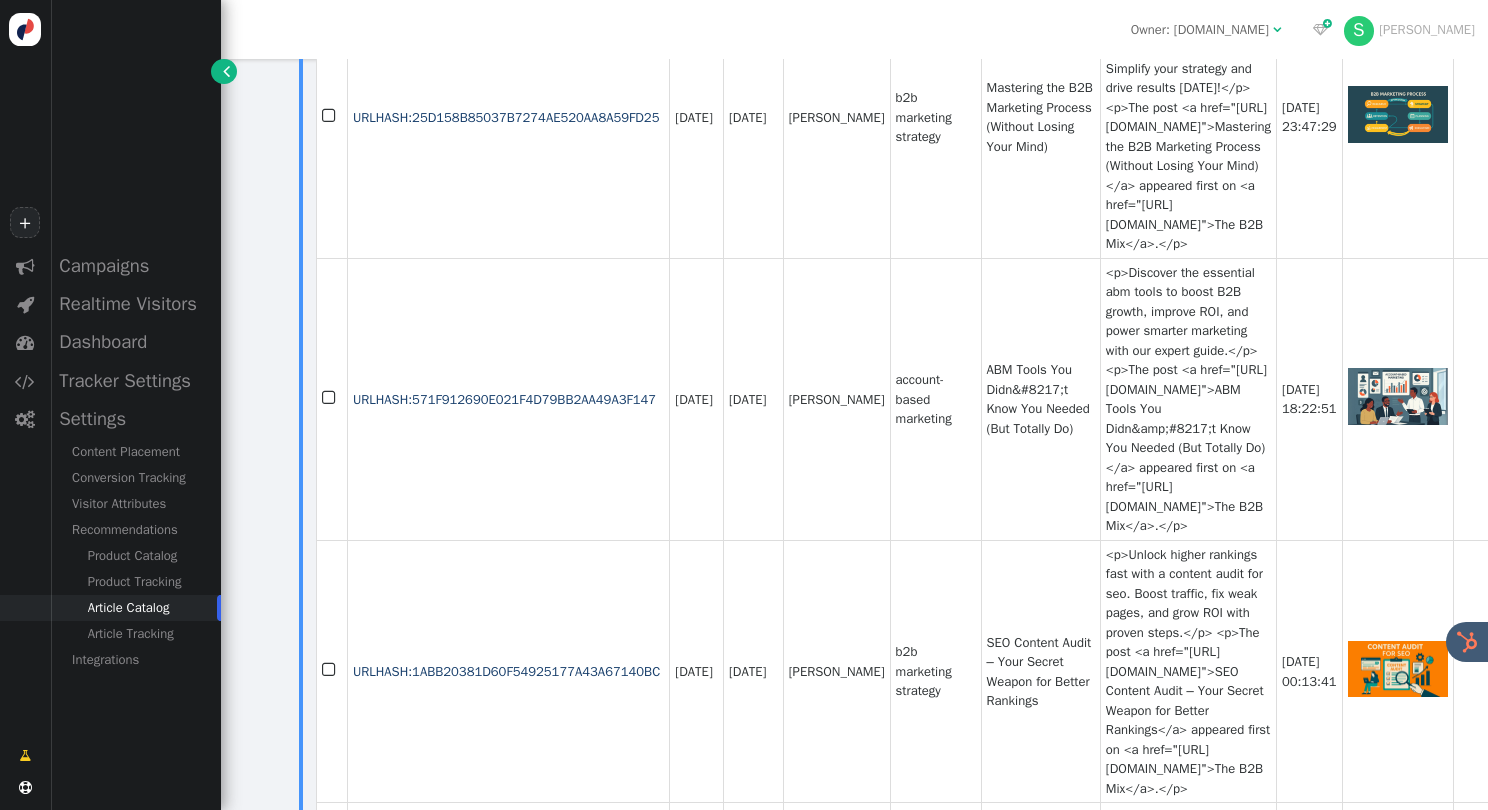 paste on "[URL][DOMAIN_NAME]" 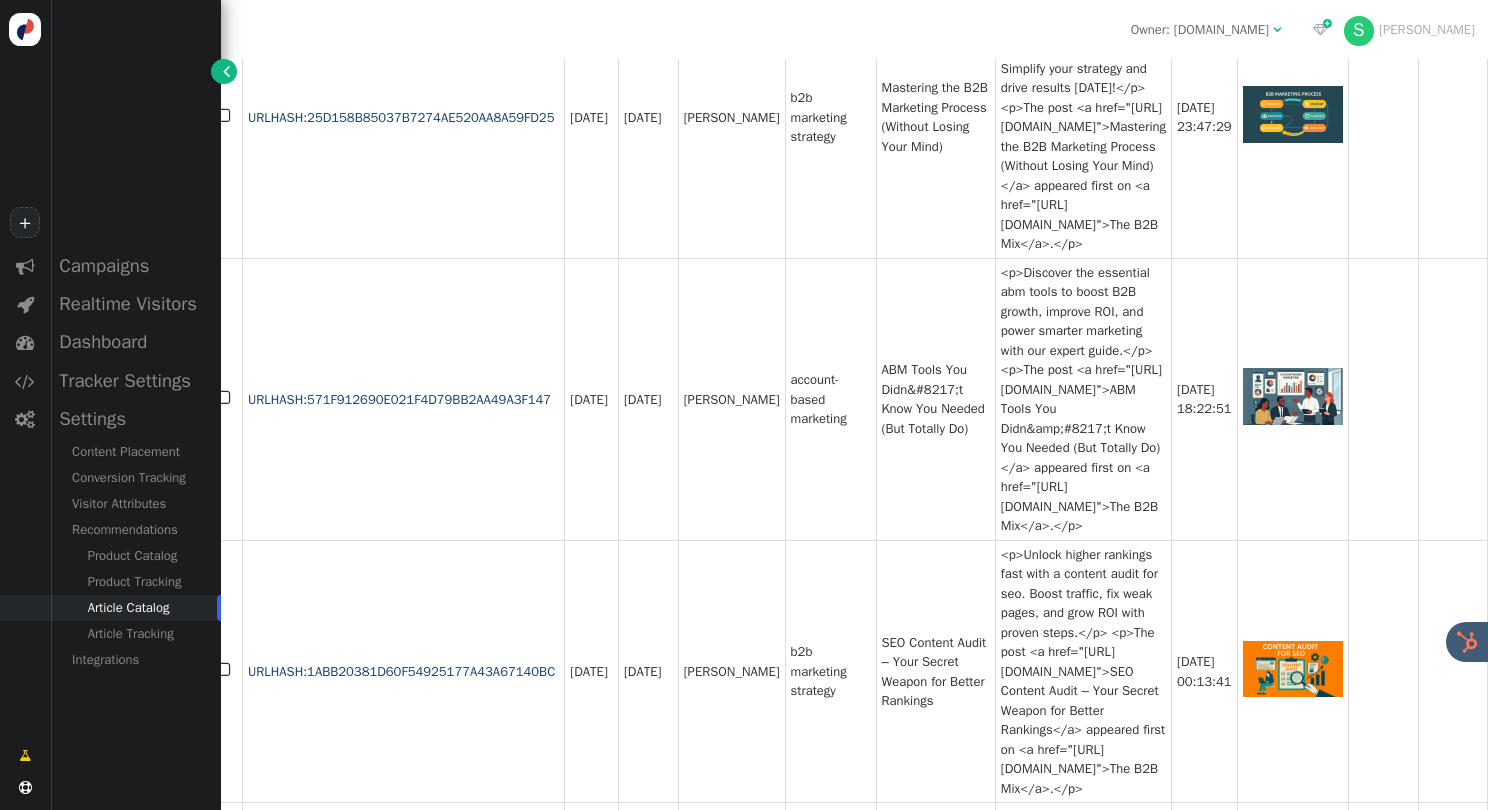 scroll, scrollTop: 1925, scrollLeft: 249, axis: both 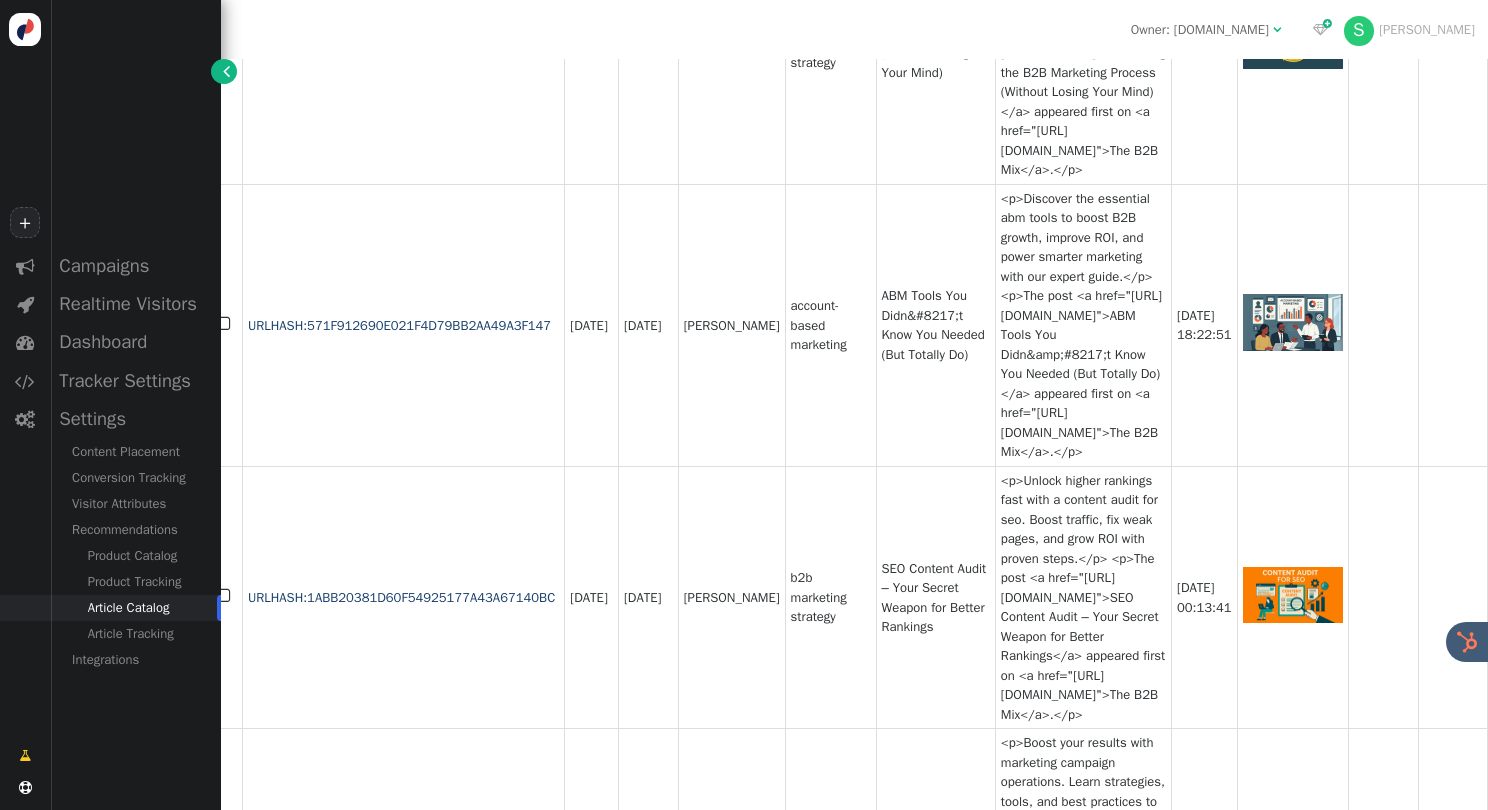 click on "URLHASH:389066CA5B05C33D6EC30D79BC224E02                " at bounding box center [403, 1142] 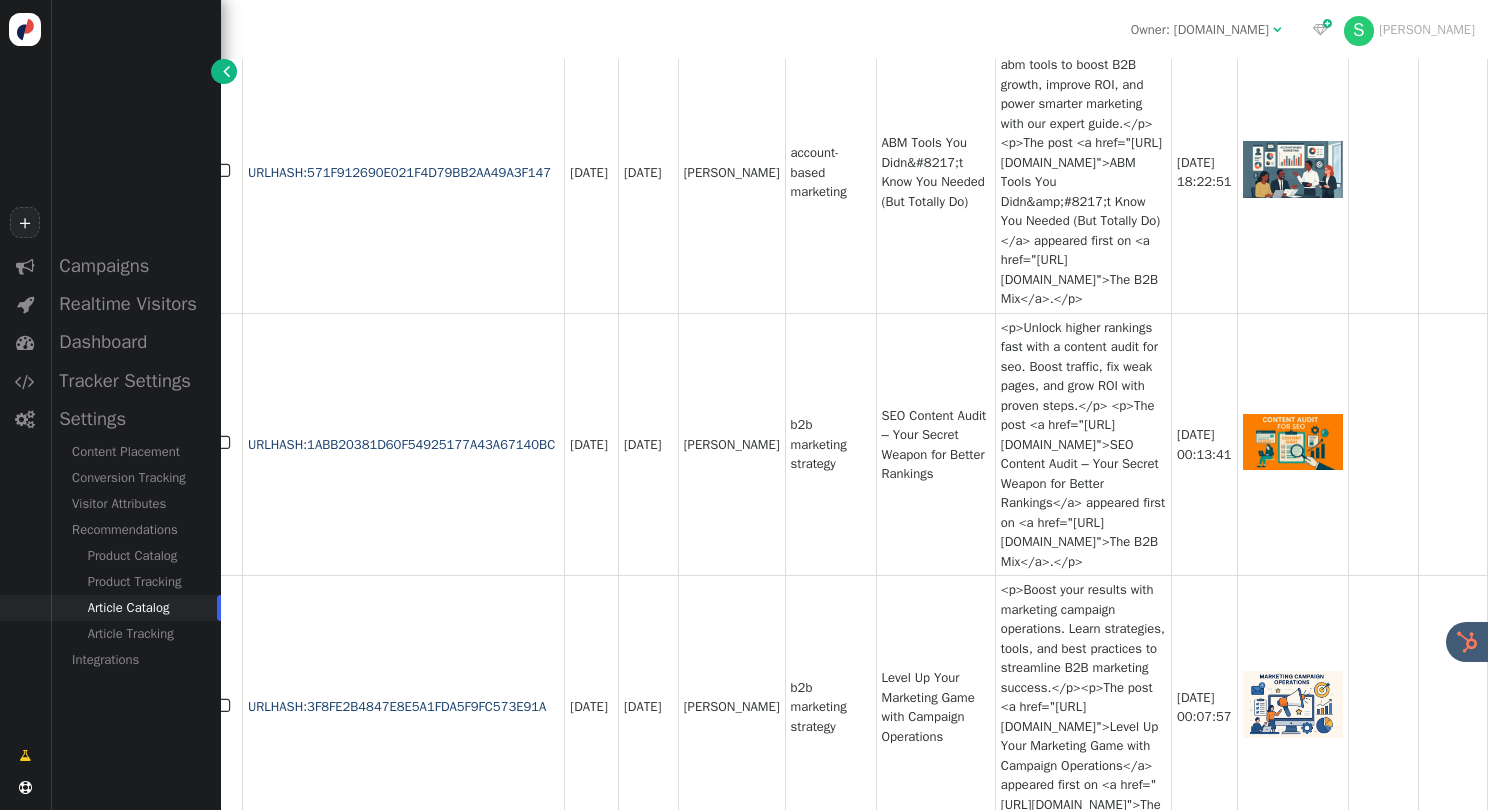 scroll, scrollTop: 2151, scrollLeft: 105, axis: both 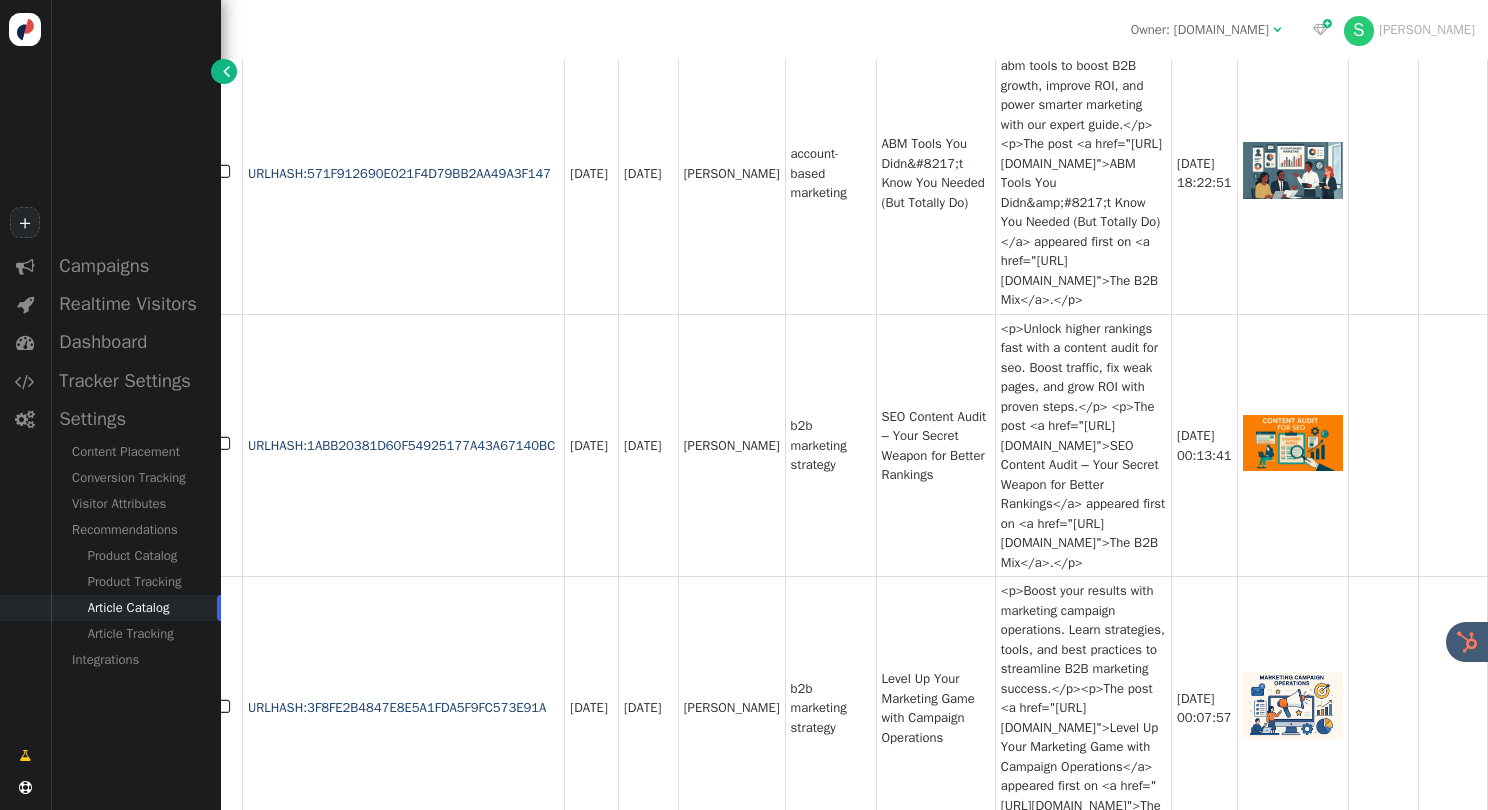 drag, startPoint x: 453, startPoint y: 578, endPoint x: 655, endPoint y: 583, distance: 202.06187 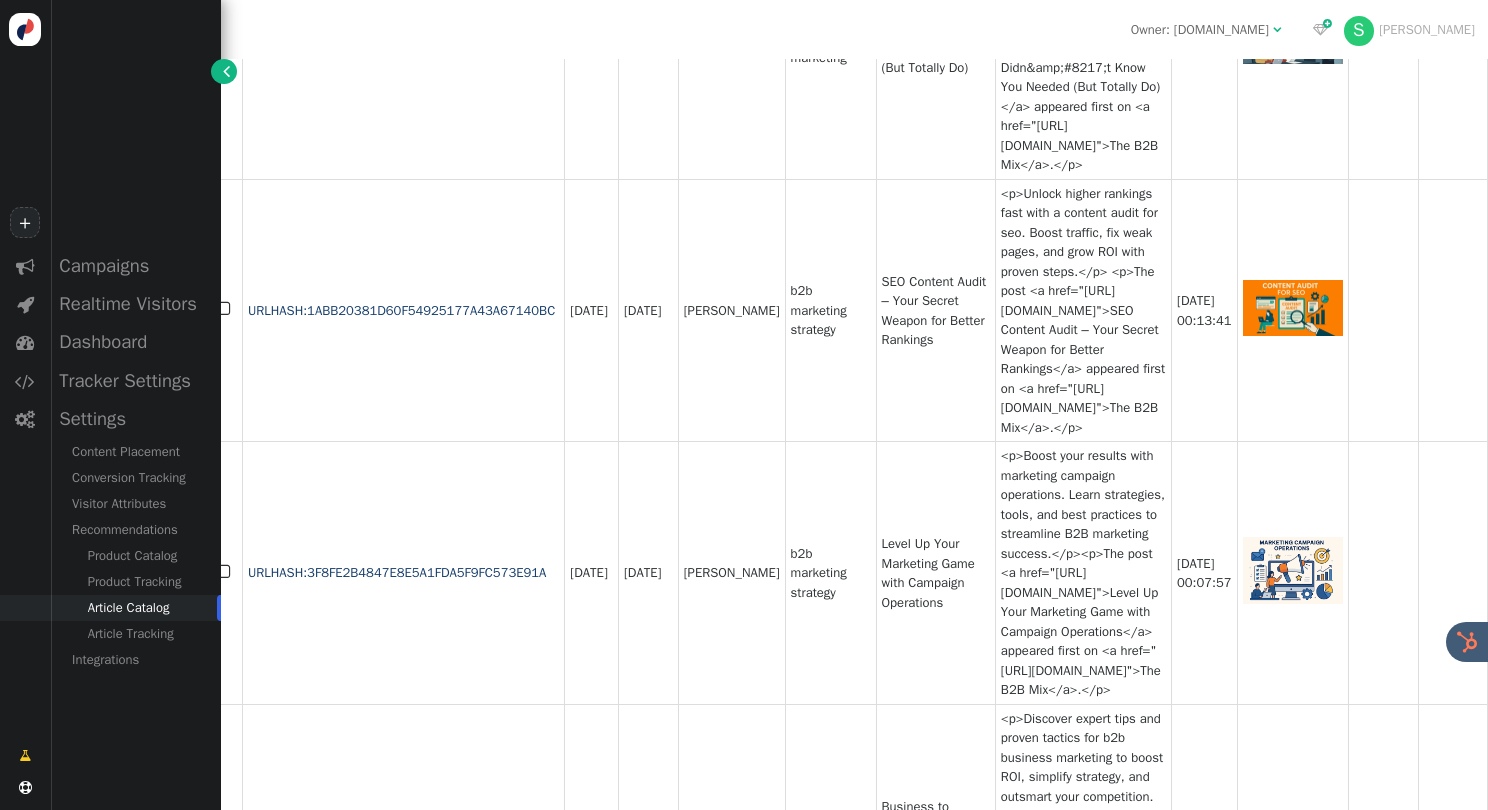 scroll, scrollTop: 2296, scrollLeft: 105, axis: both 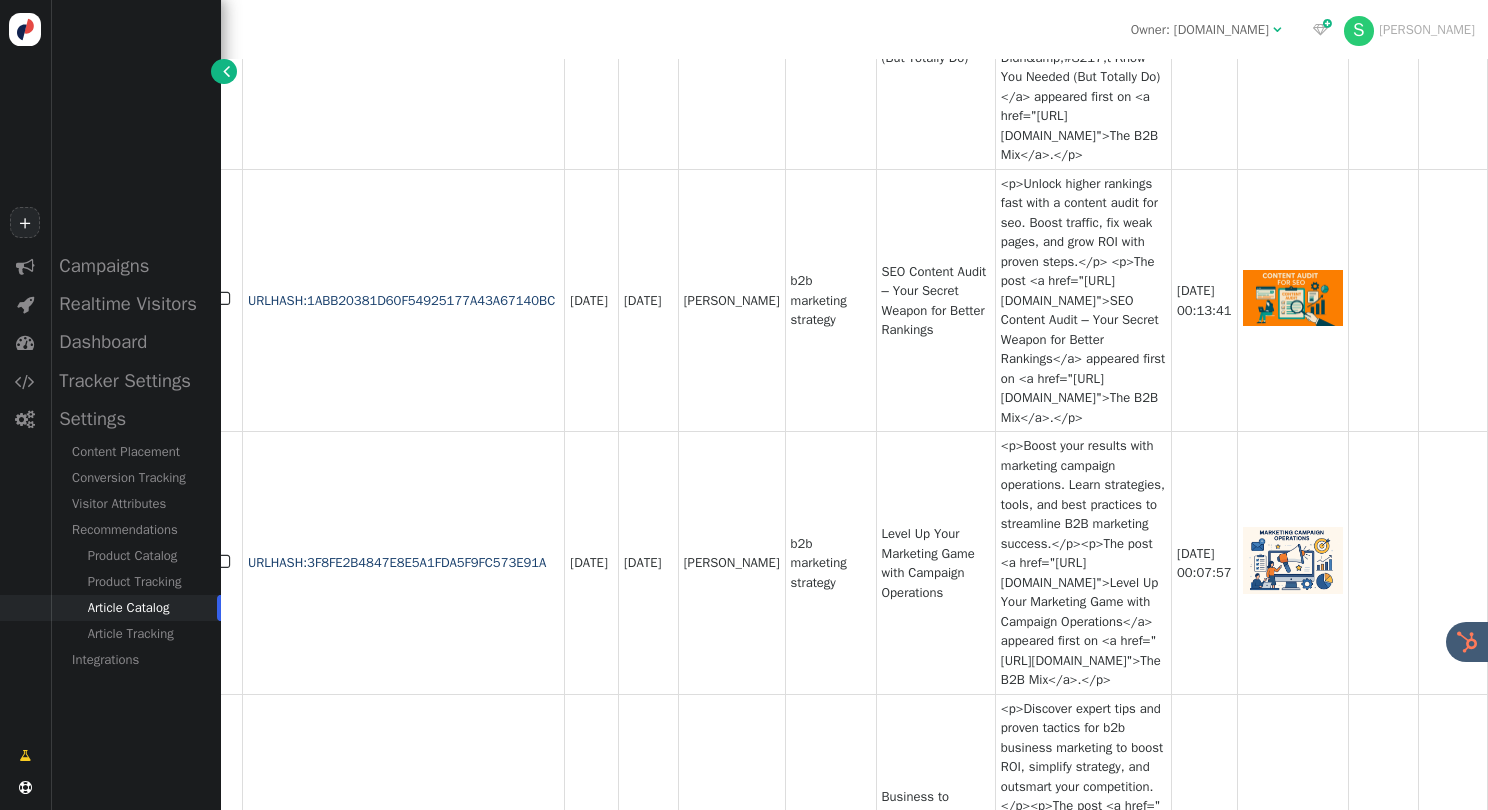 click on "URLHASH:B68FD1545F8CCBA85F847BBB3708EDF4" at bounding box center [400, 1126] 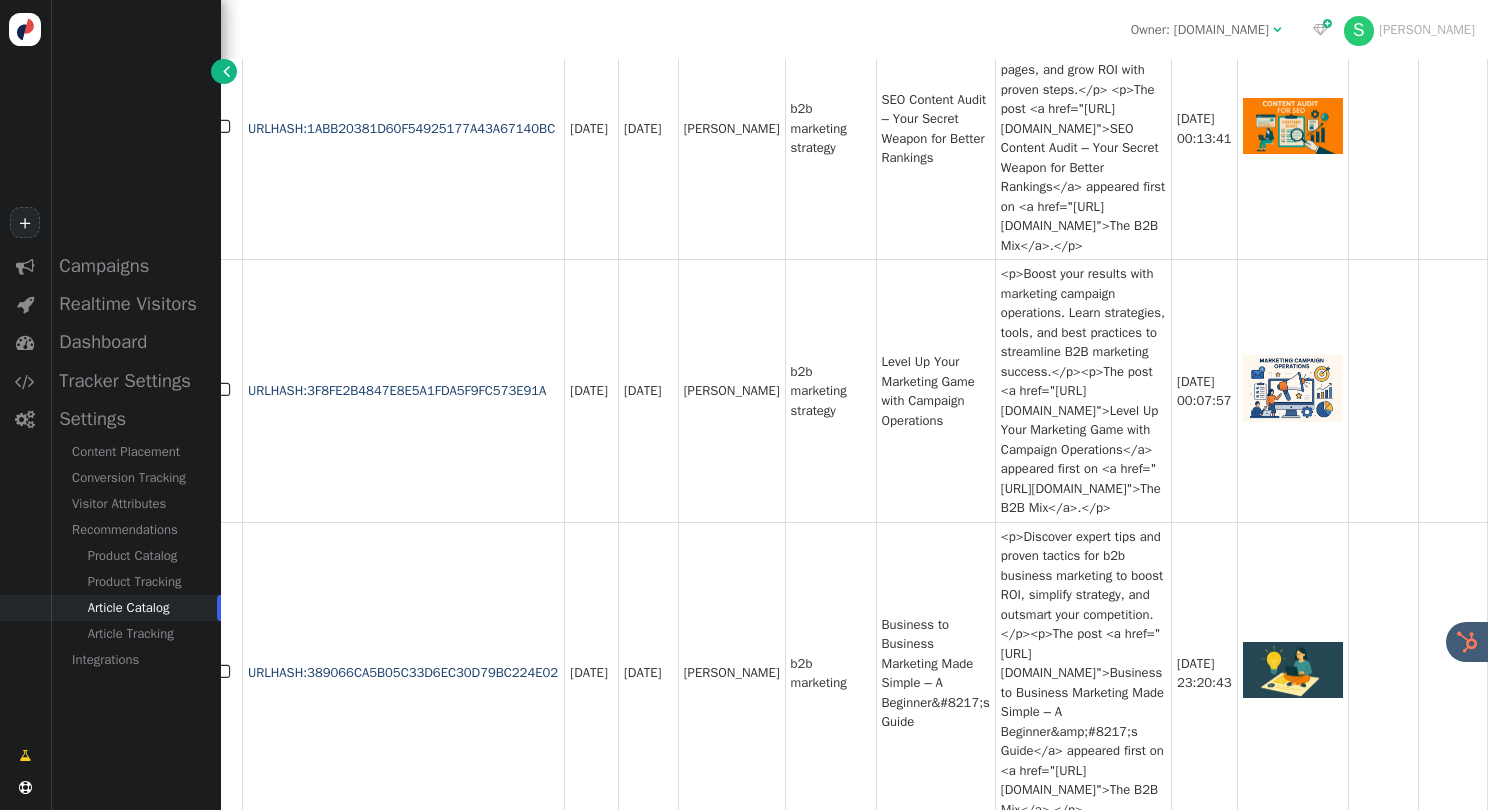 scroll, scrollTop: 2474, scrollLeft: 105, axis: both 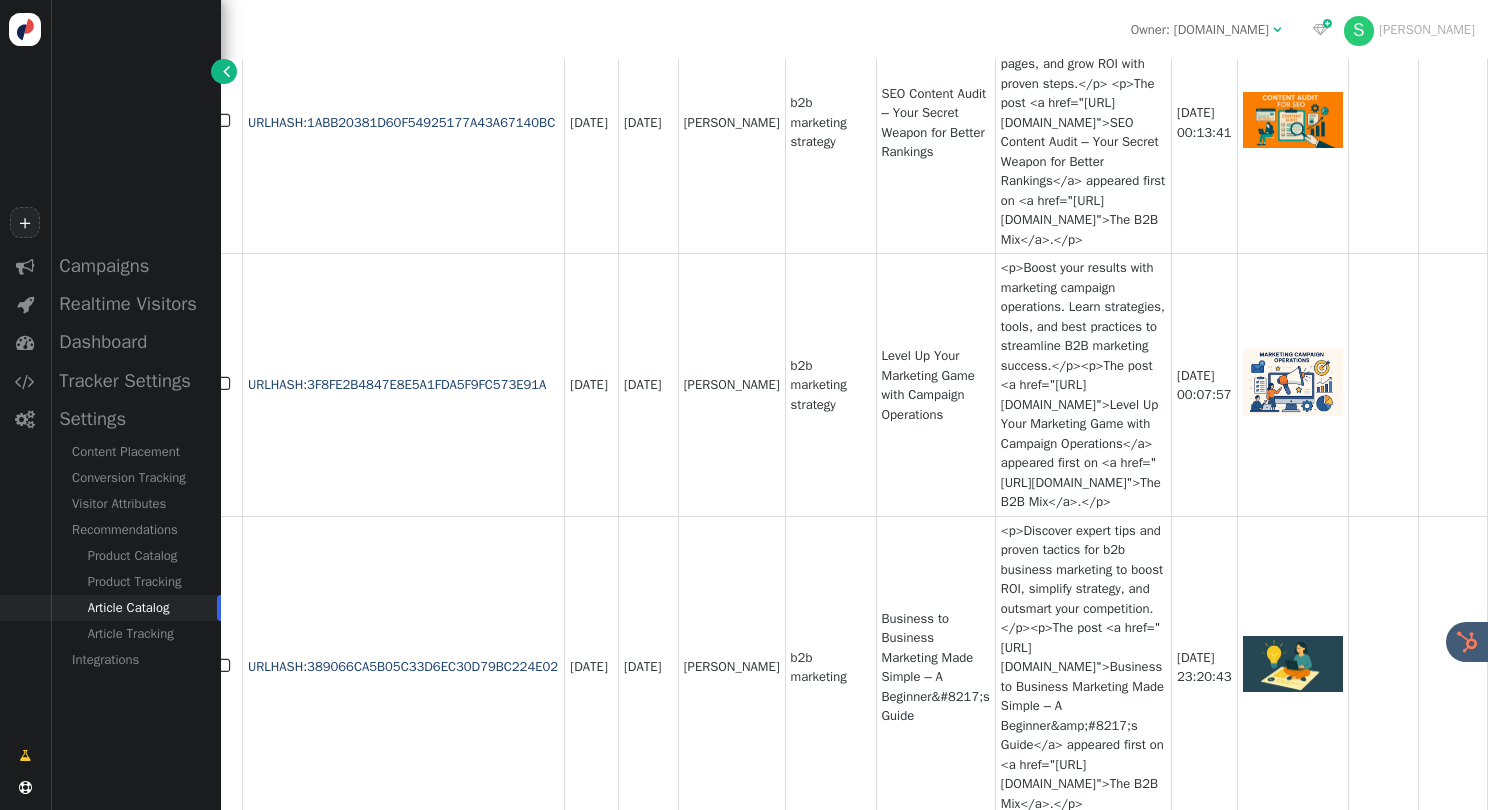 click on "ID (Internal ID):   URLHASH:B68FD1545F8CCBA85F847BBB3708EDF4     Author:      [PERSON_NAME]       Topic:      email marketing       Title:      Set It and Forget It: Mastering Email Automation       Description:      <p>Discover how to automate emails for B2B success. Save time, nurture leads, and boost engagement with our expert guide.</p><p>The post <a href="[URL][DOMAIN_NAME]">Set It and Forget It: Mastering Email Automation</a> appeared first on <a href="[URL][DOMAIN_NAME]">The B2B Mix</a>.</p>       Publish Date:      [DATE] 00:20:04       Main Image URL:            Secondary Image URL:            Secondary Image URL 2:            Video URL:            Content URL:      [URL][DOMAIN_NAME]       Gender:                                         Age from:            Age to:            Valid since:            Valid till:            Rating (number):            Is Published:" at bounding box center (655, 1279) 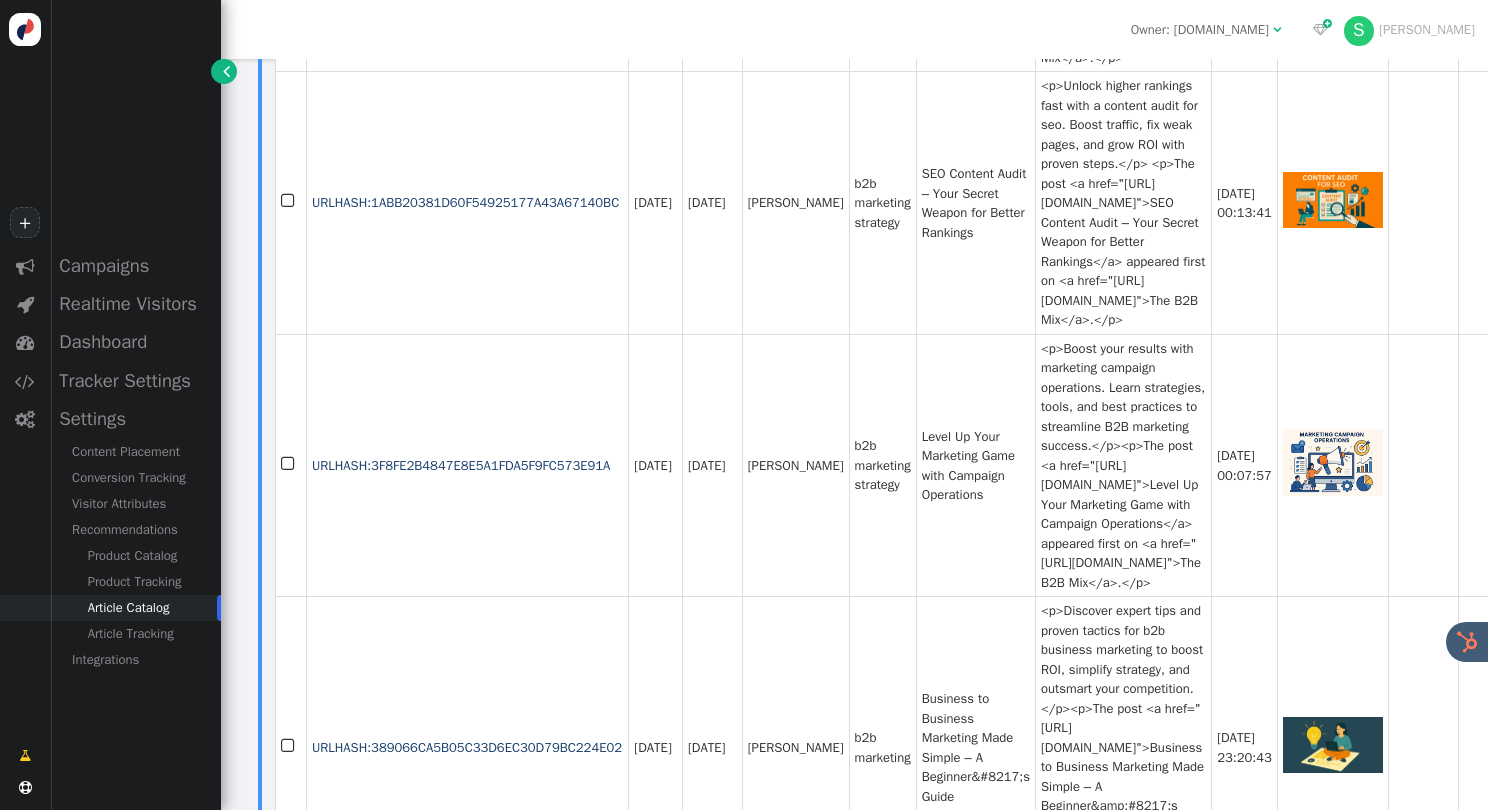 scroll, scrollTop: 2430, scrollLeft: 51, axis: both 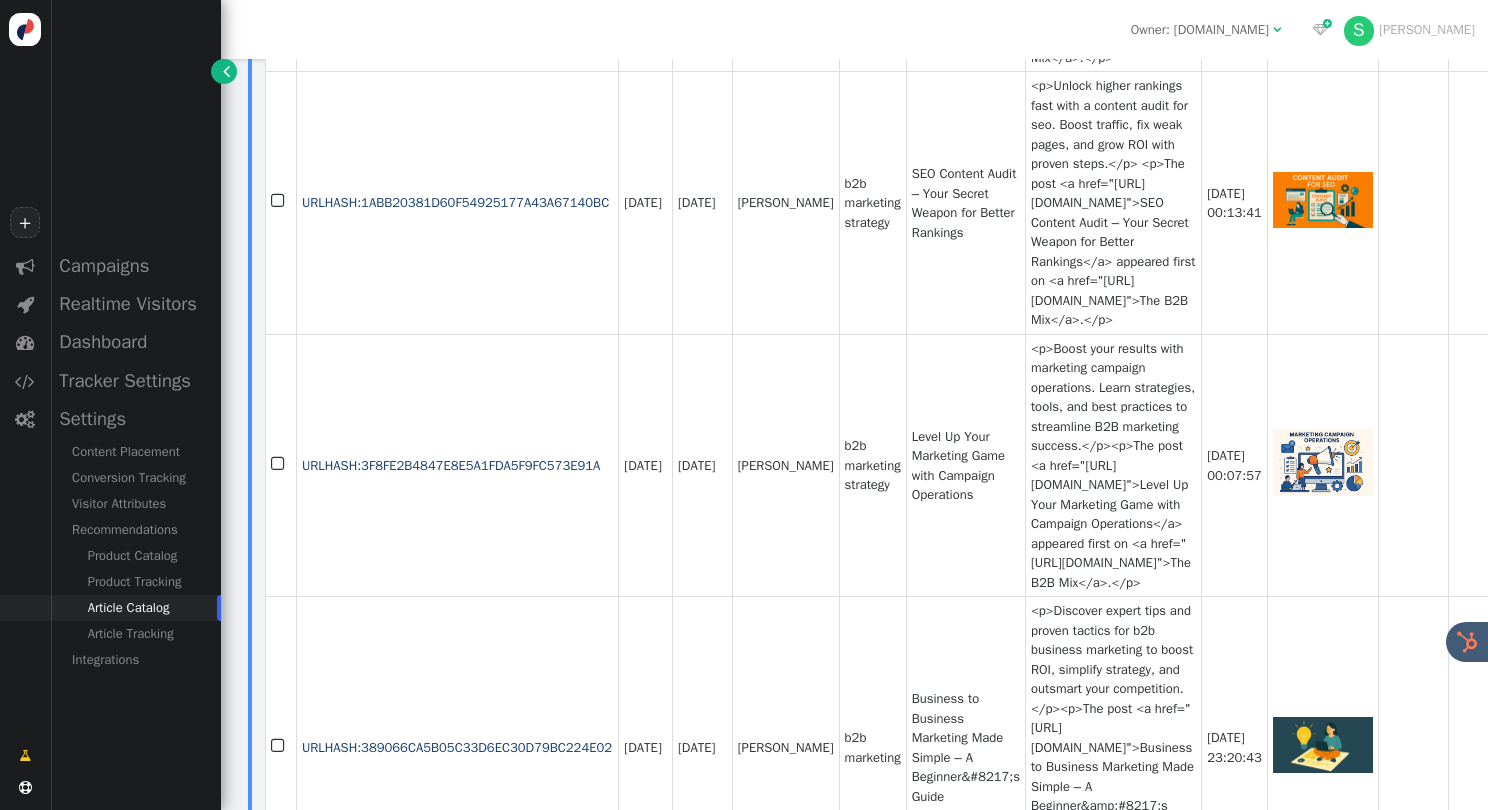 click on "URLHASH:B29219A6DD81065EA68484E220D88380" at bounding box center [456, 1301] 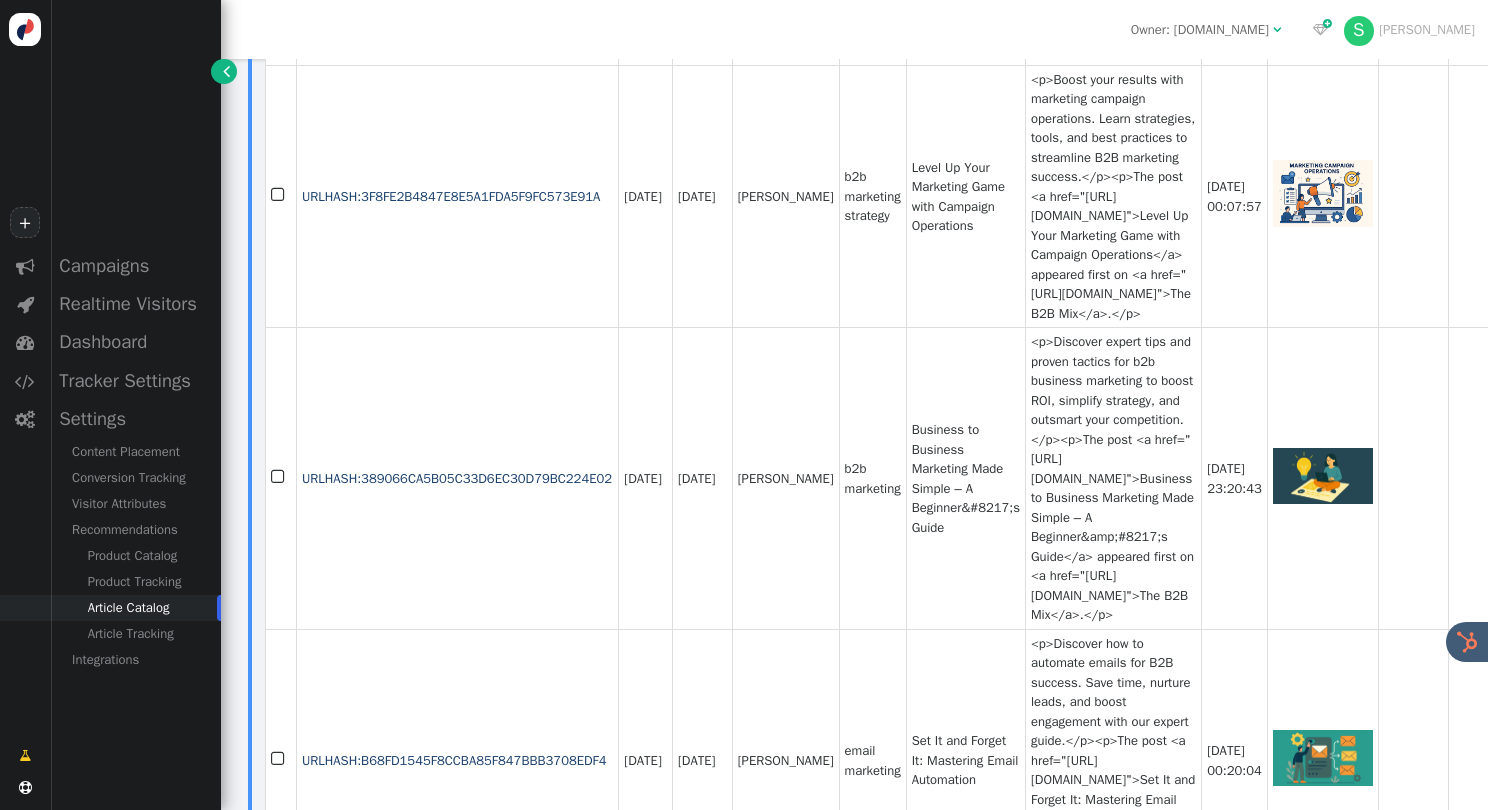 scroll, scrollTop: 2862, scrollLeft: 51, axis: both 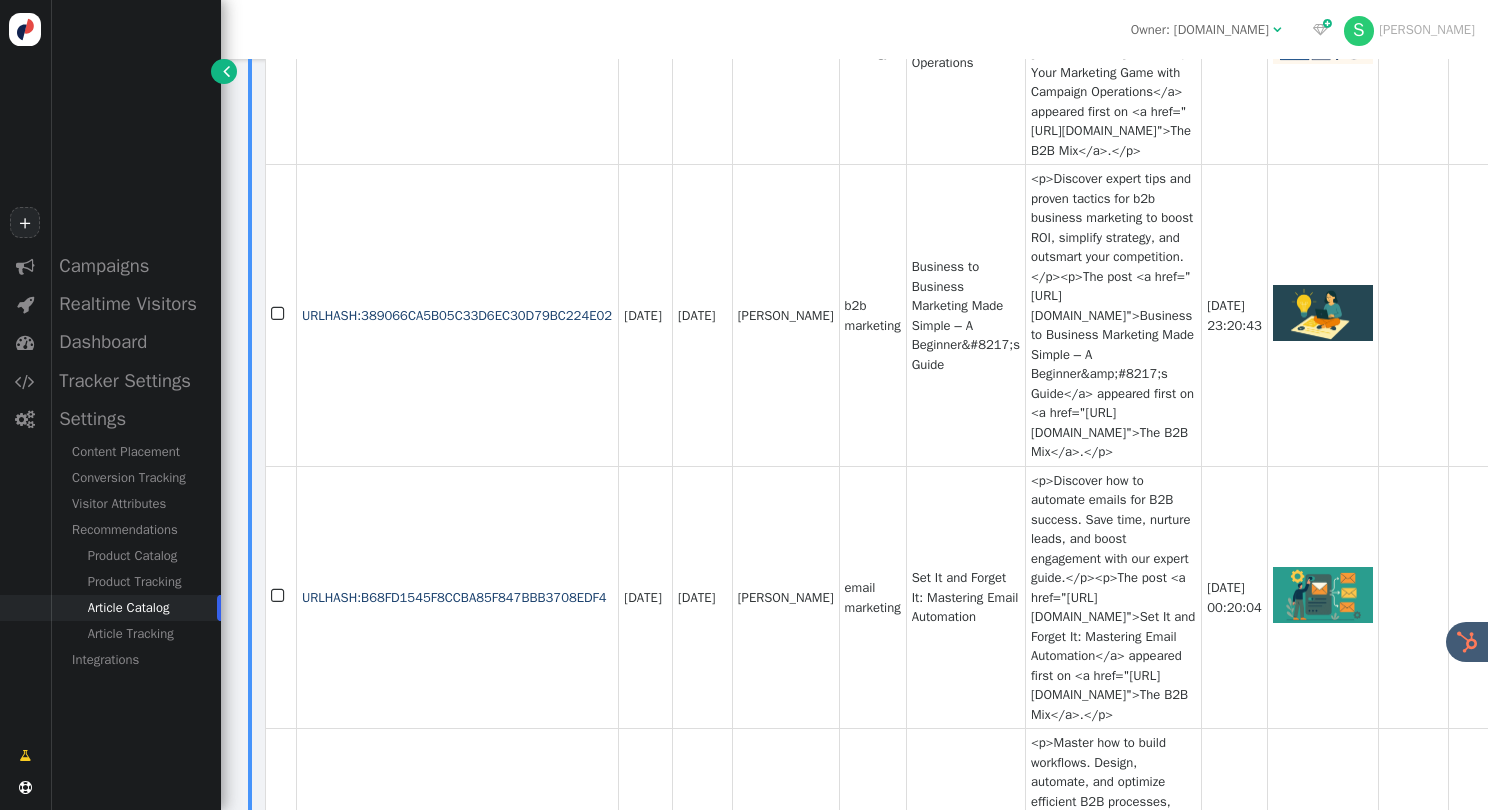 type on "[URL][DOMAIN_NAME]" 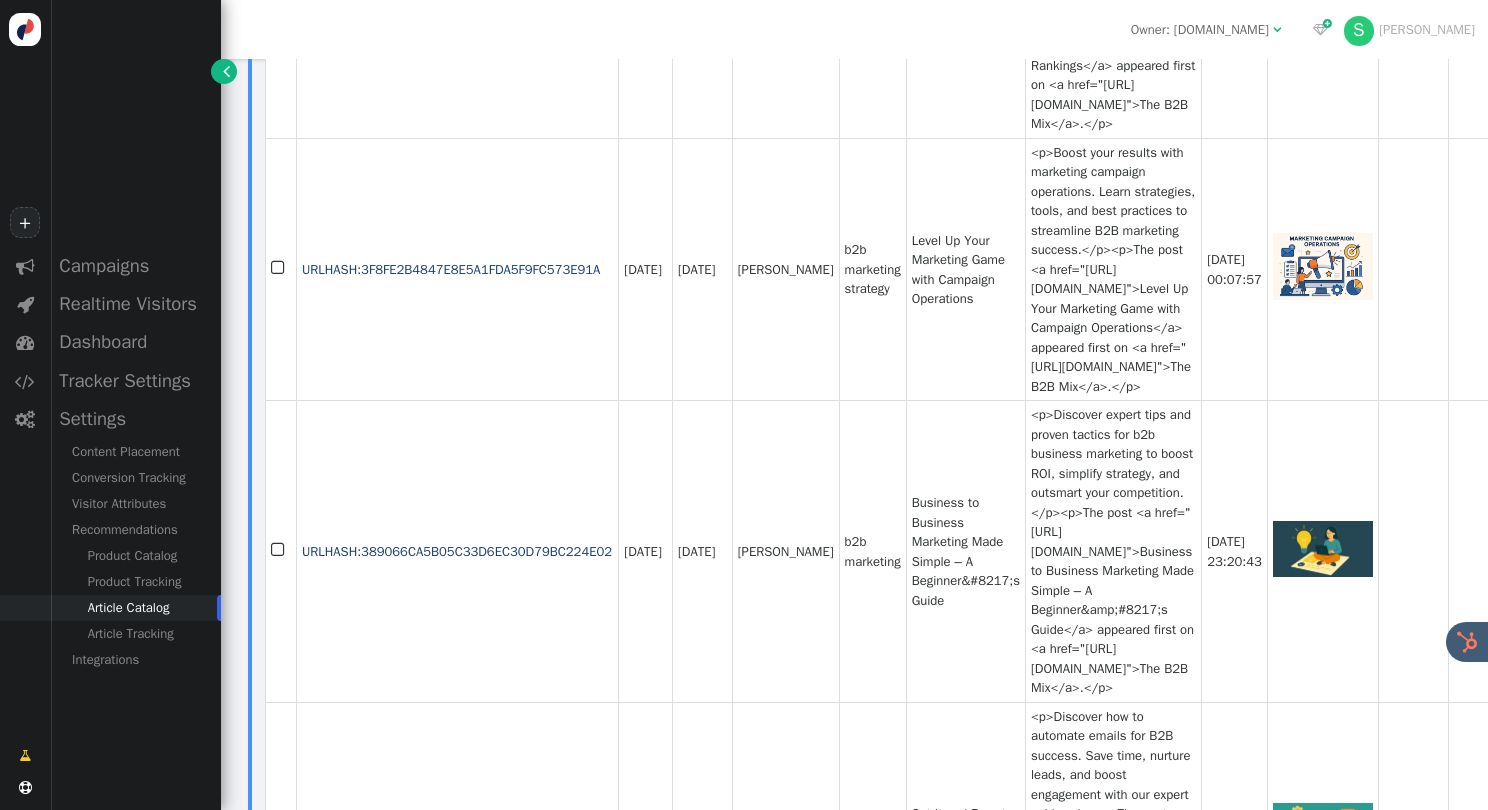 scroll, scrollTop: 2517, scrollLeft: 51, axis: both 